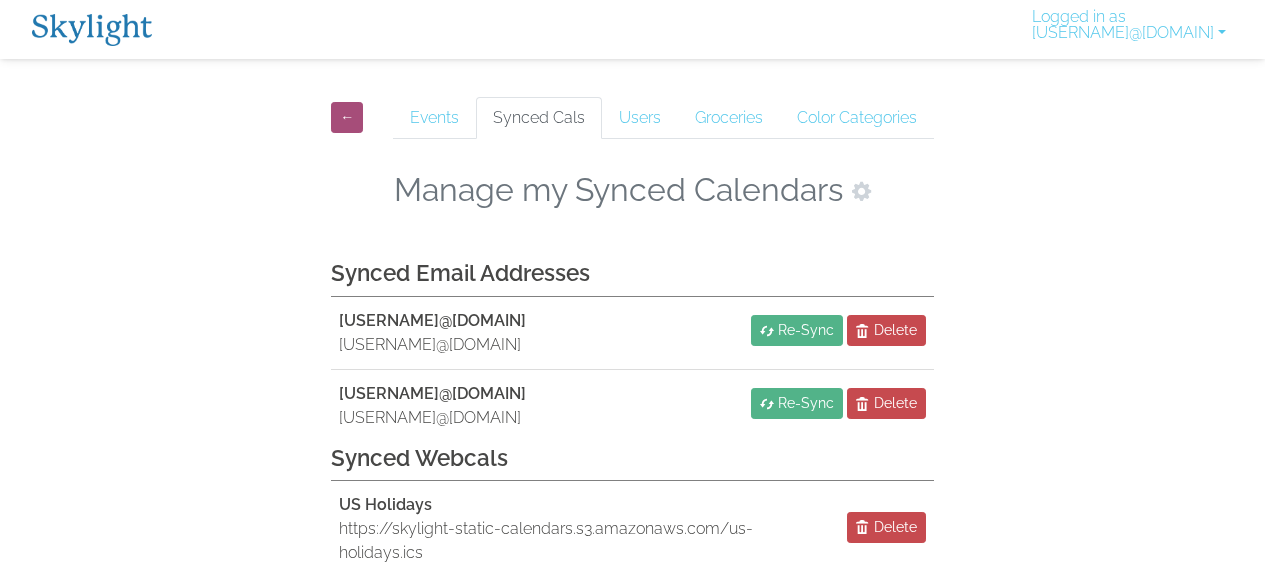 scroll, scrollTop: 0, scrollLeft: 0, axis: both 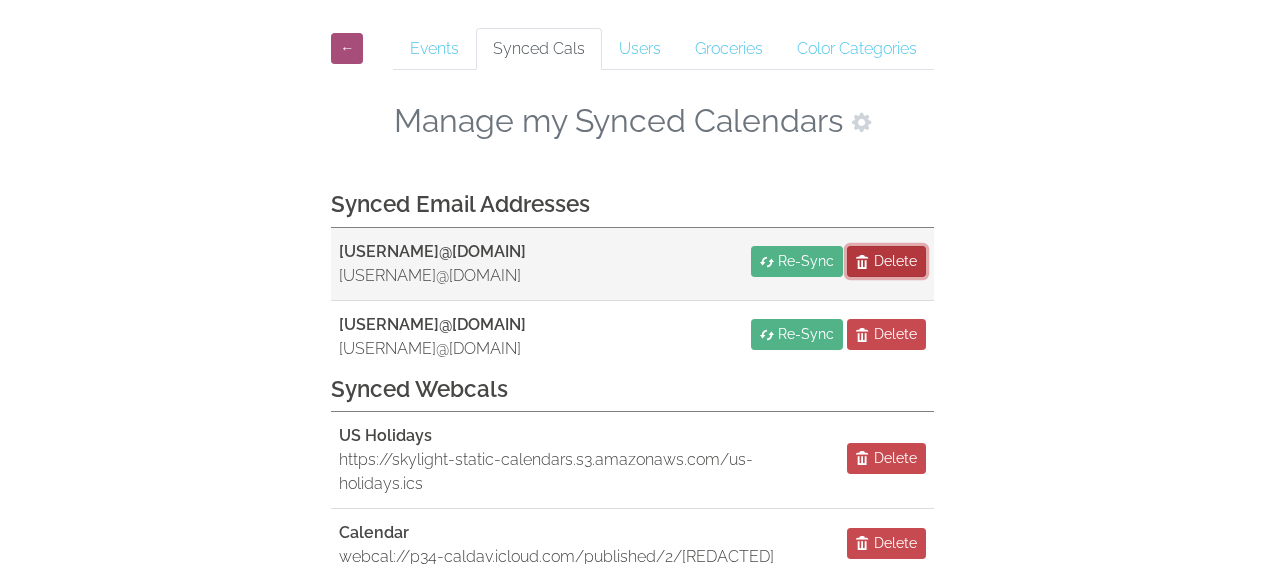 click on "Delete" at bounding box center [895, 261] 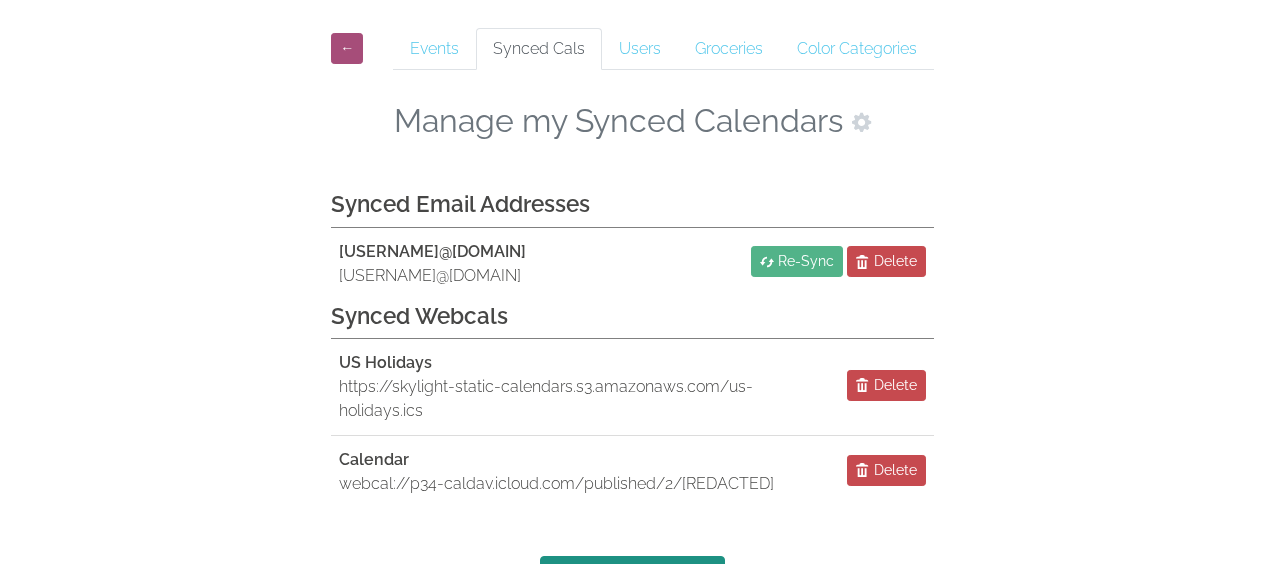scroll, scrollTop: 162, scrollLeft: 0, axis: vertical 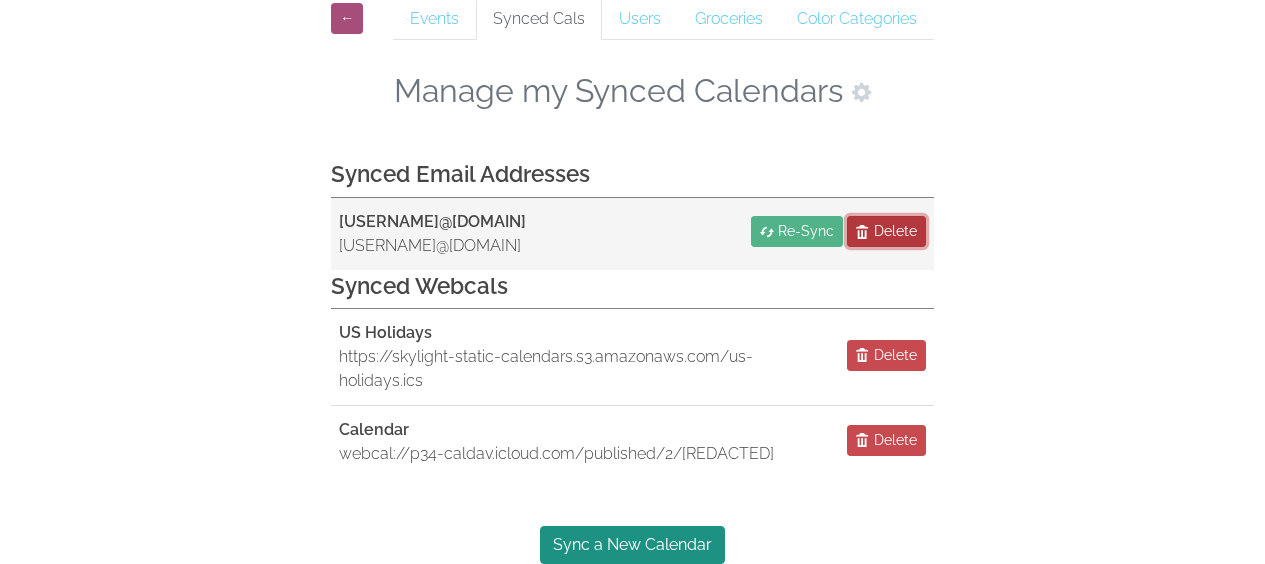 click on "Delete" at bounding box center [895, 231] 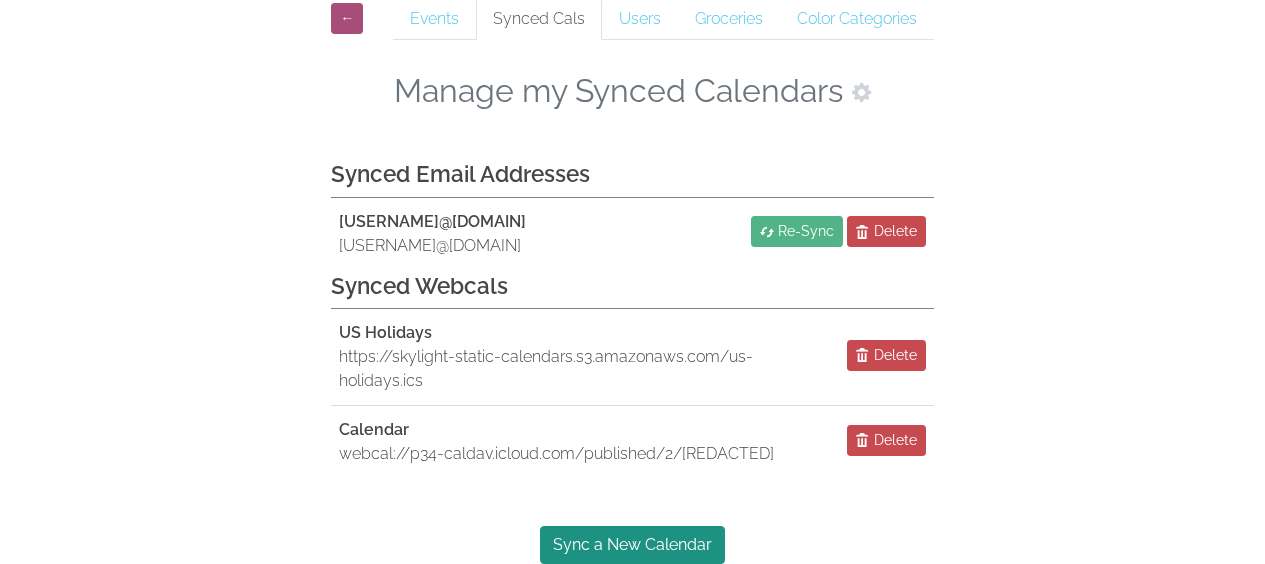 scroll, scrollTop: 50, scrollLeft: 0, axis: vertical 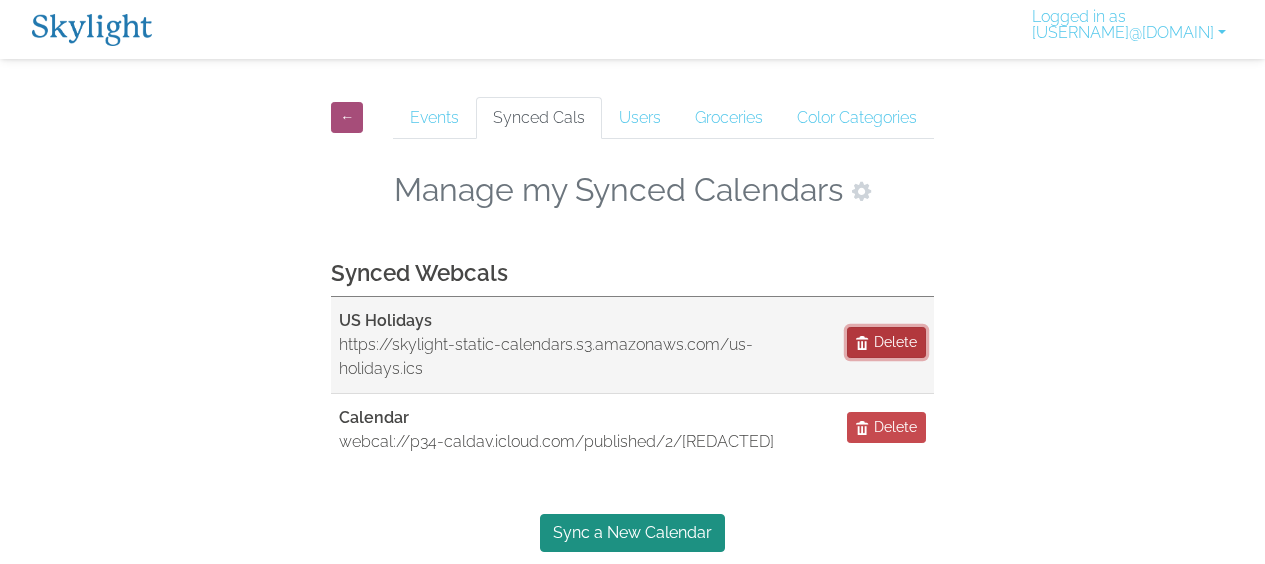 click on "Delete" at bounding box center [895, 342] 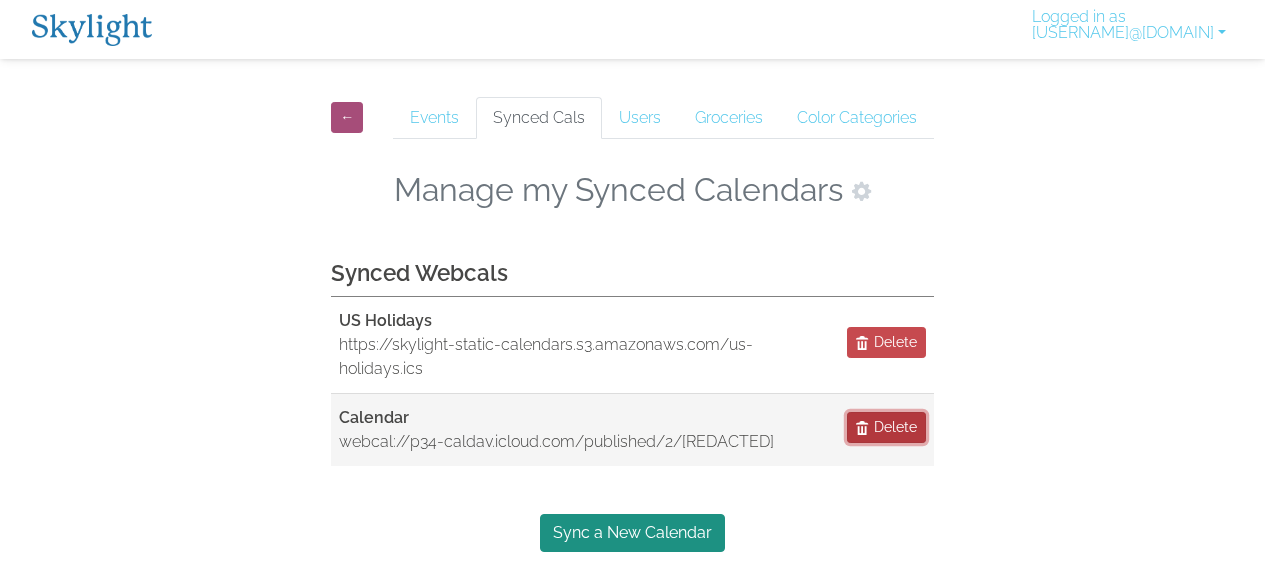 click on "Delete" at bounding box center (886, 427) 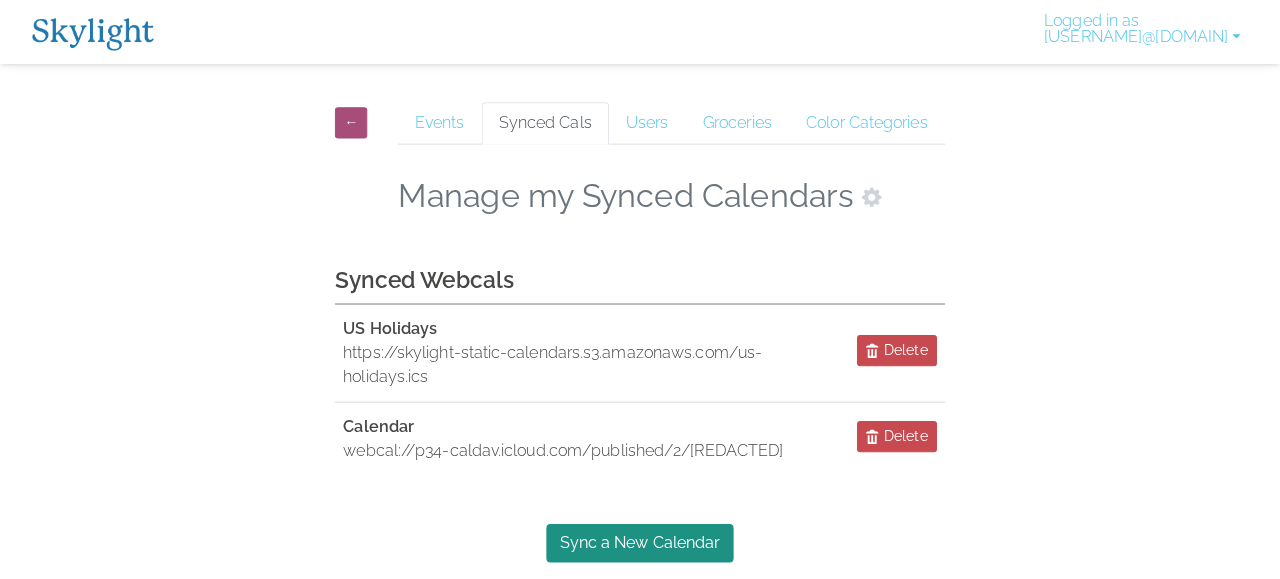 scroll, scrollTop: 0, scrollLeft: 0, axis: both 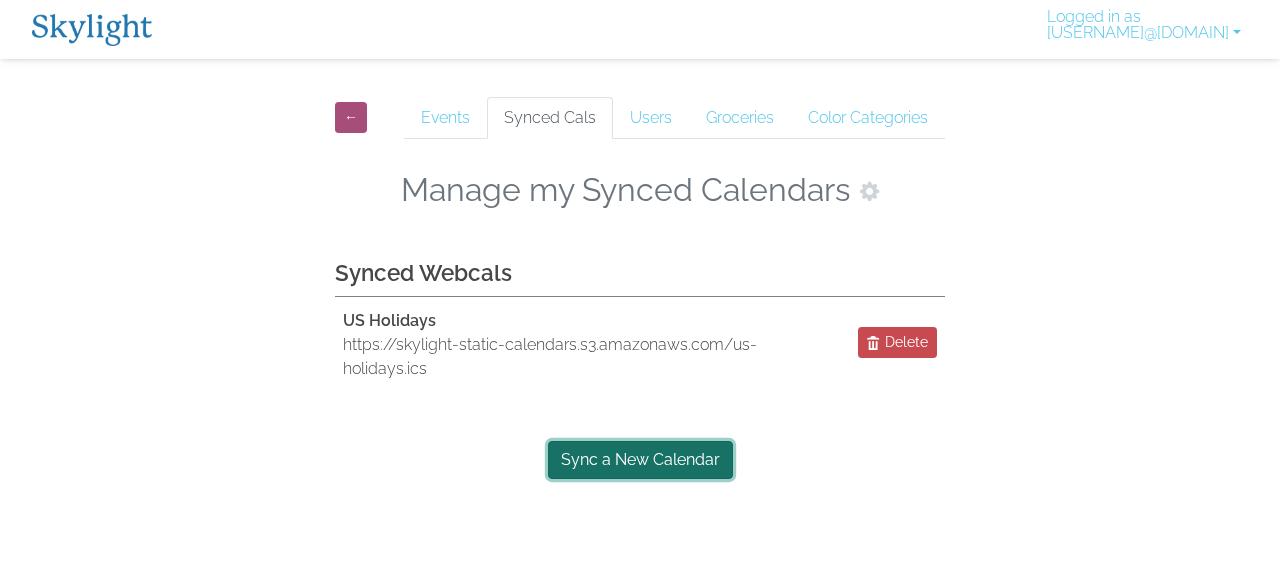 click on "Sync a New Calendar" at bounding box center [640, 460] 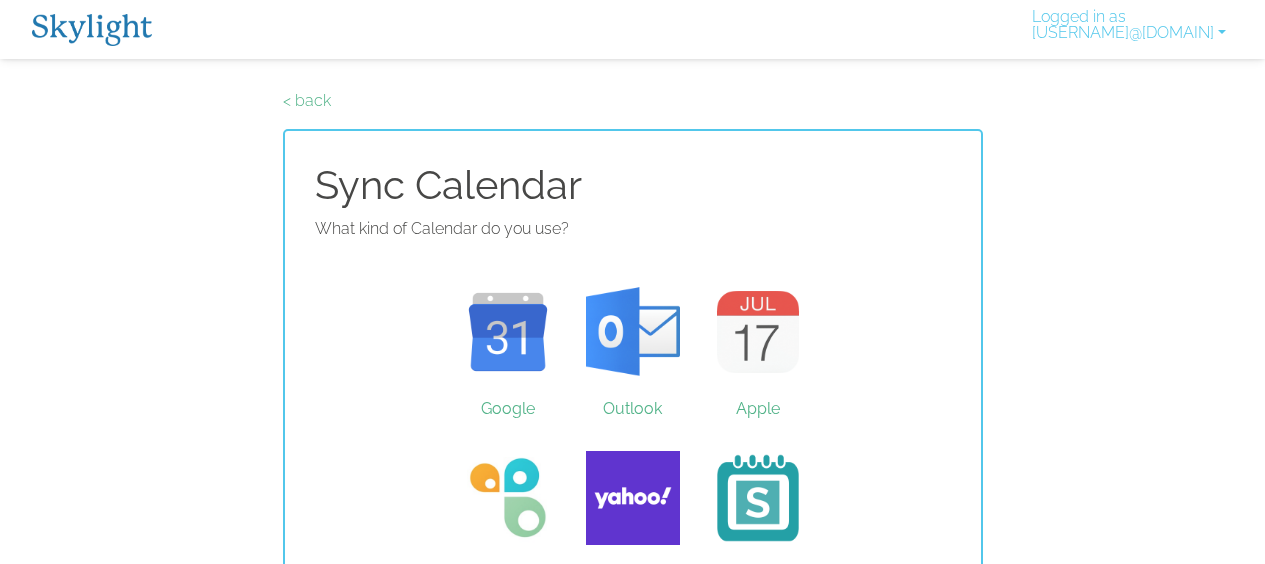 scroll, scrollTop: 0, scrollLeft: 0, axis: both 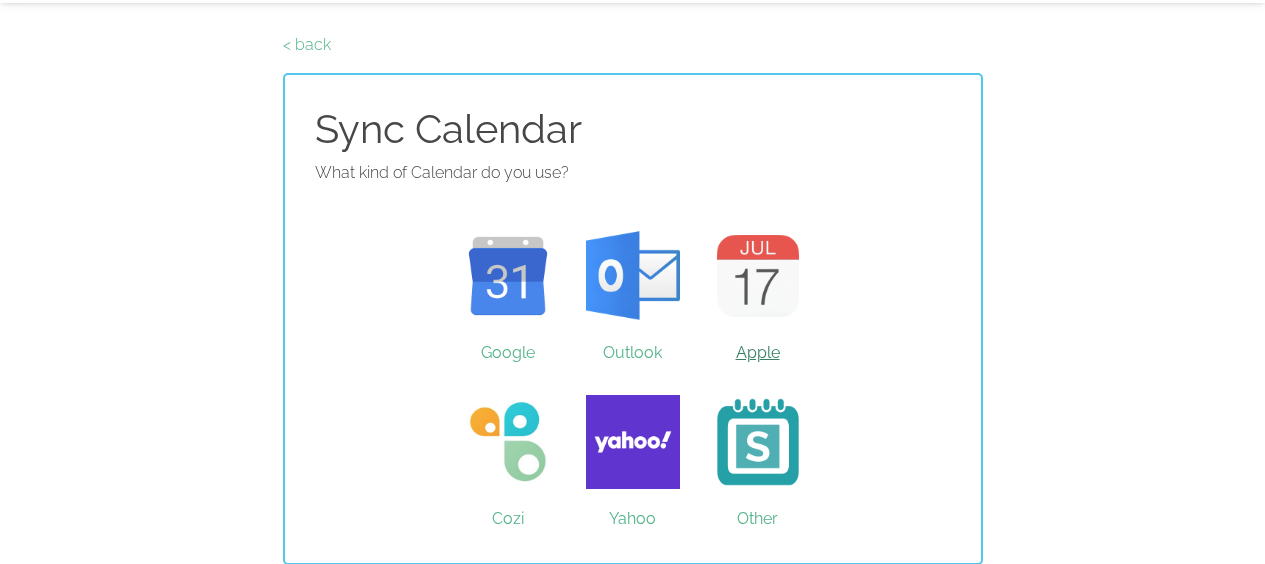 click on "Apple" at bounding box center [757, 276] 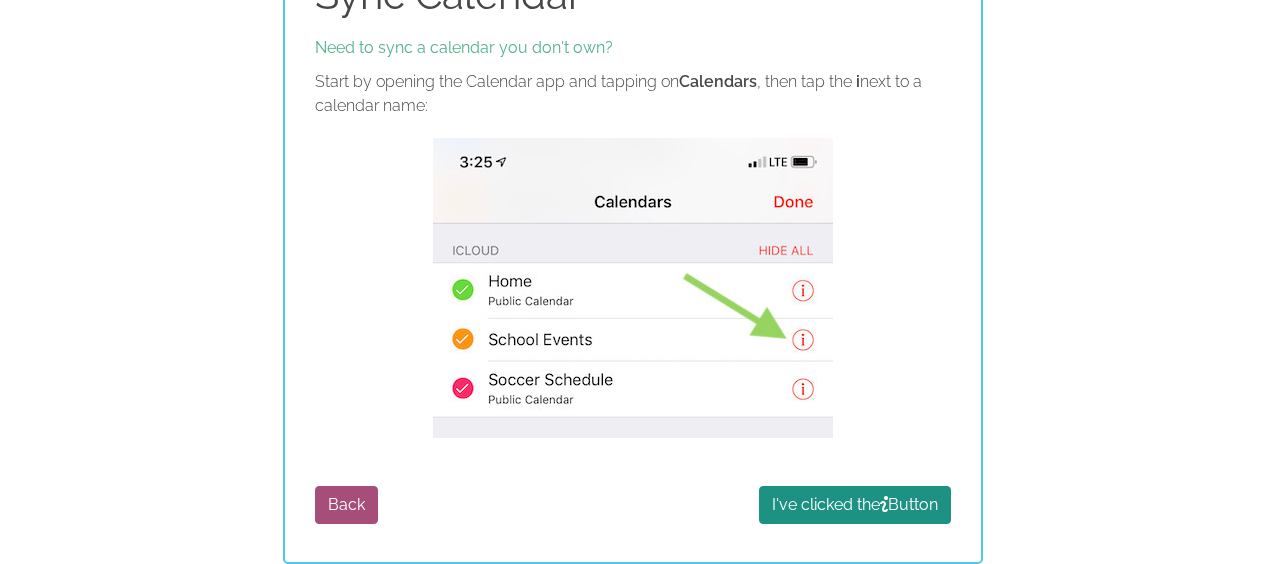 scroll, scrollTop: 137, scrollLeft: 0, axis: vertical 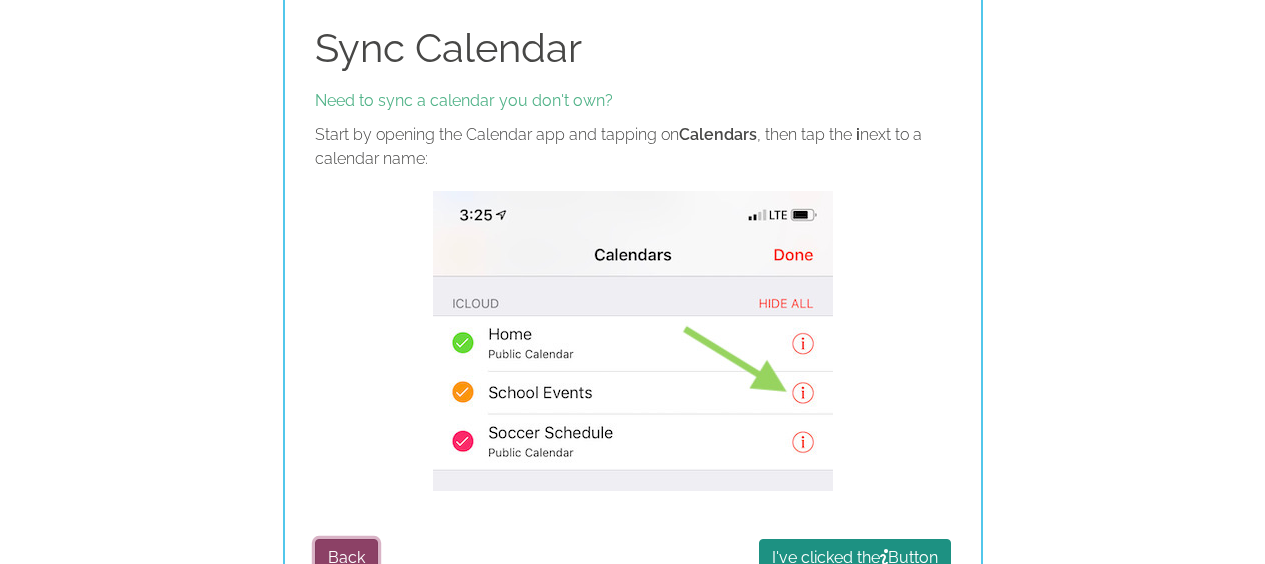 click on "Back" at bounding box center [346, 558] 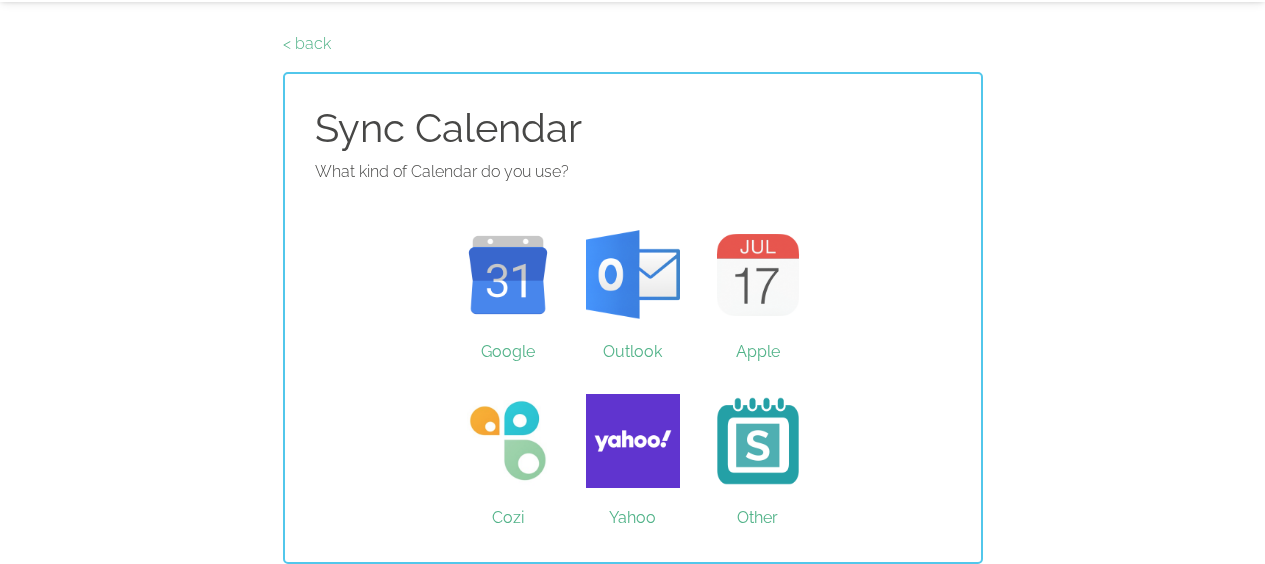 scroll, scrollTop: 0, scrollLeft: 0, axis: both 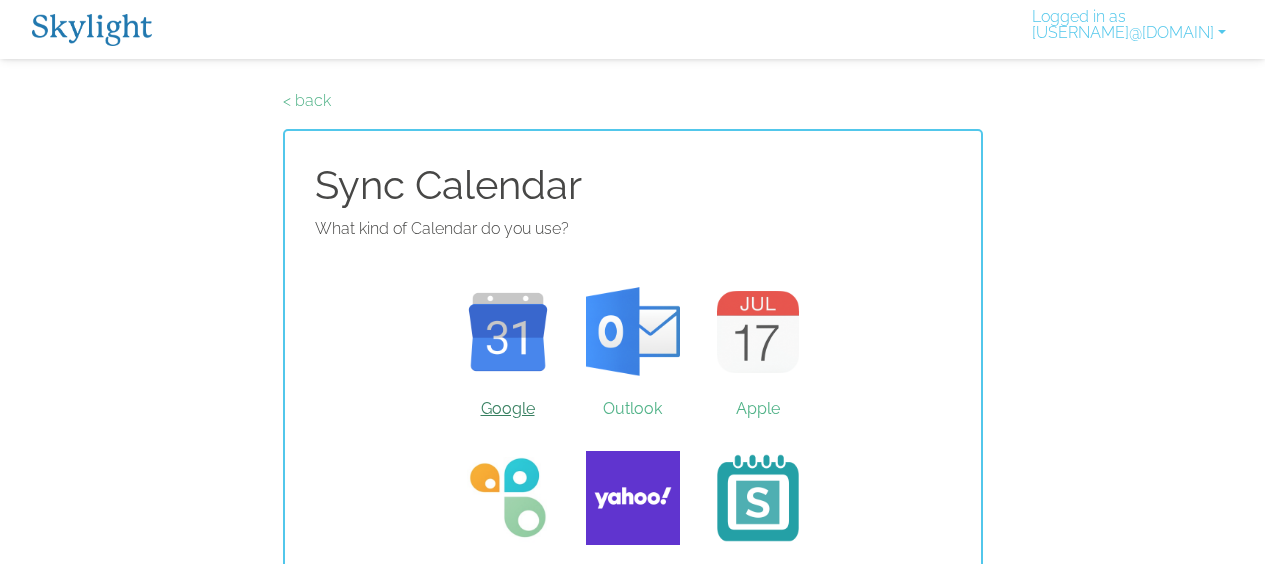 click on "Google" at bounding box center [507, 332] 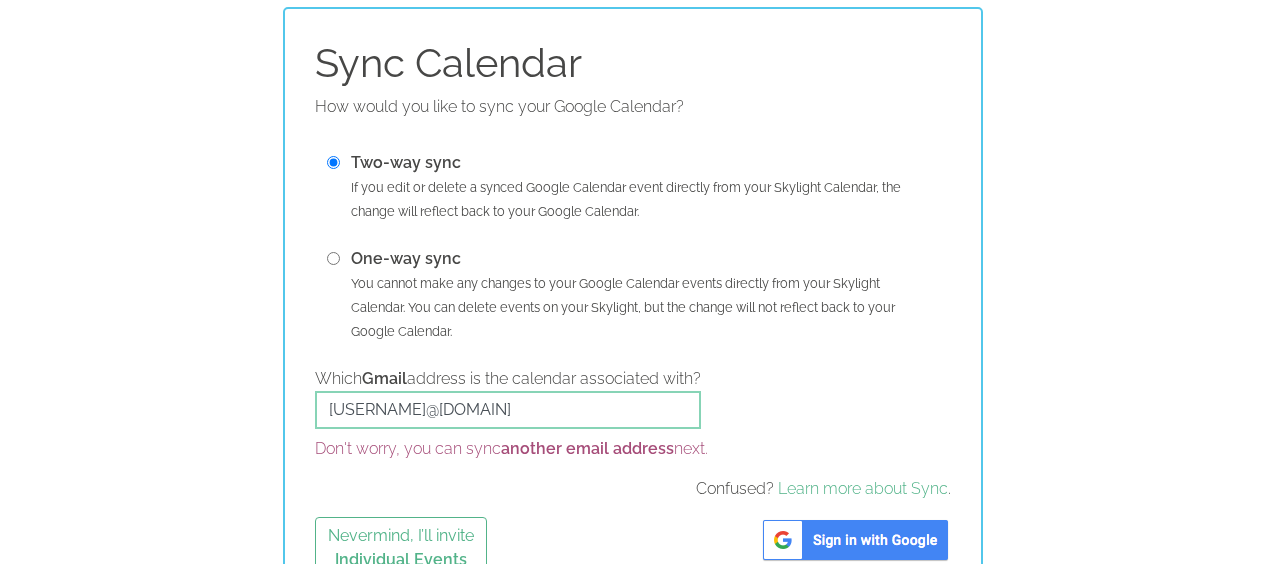 scroll, scrollTop: 168, scrollLeft: 0, axis: vertical 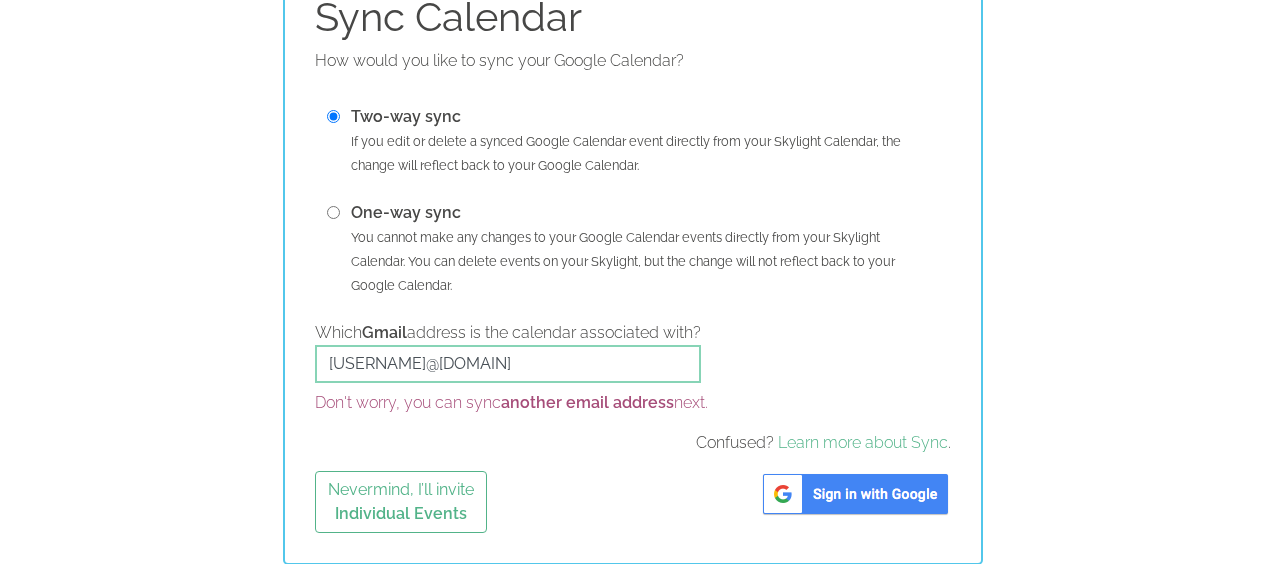 click at bounding box center [855, 494] 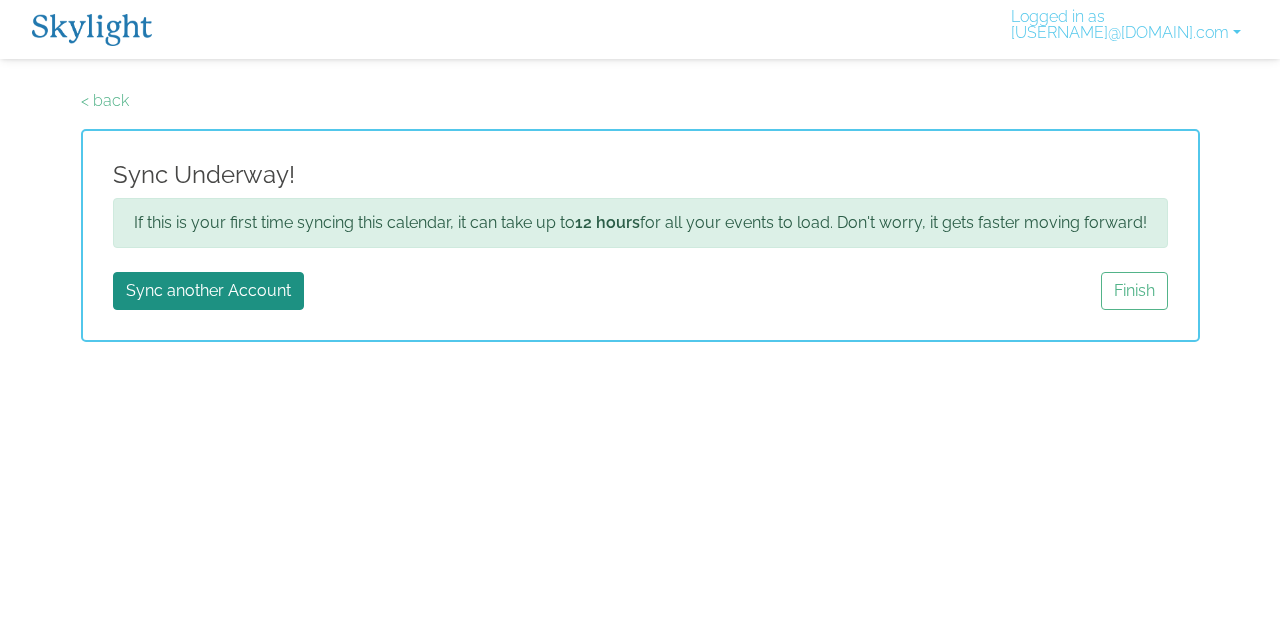 scroll, scrollTop: 0, scrollLeft: 0, axis: both 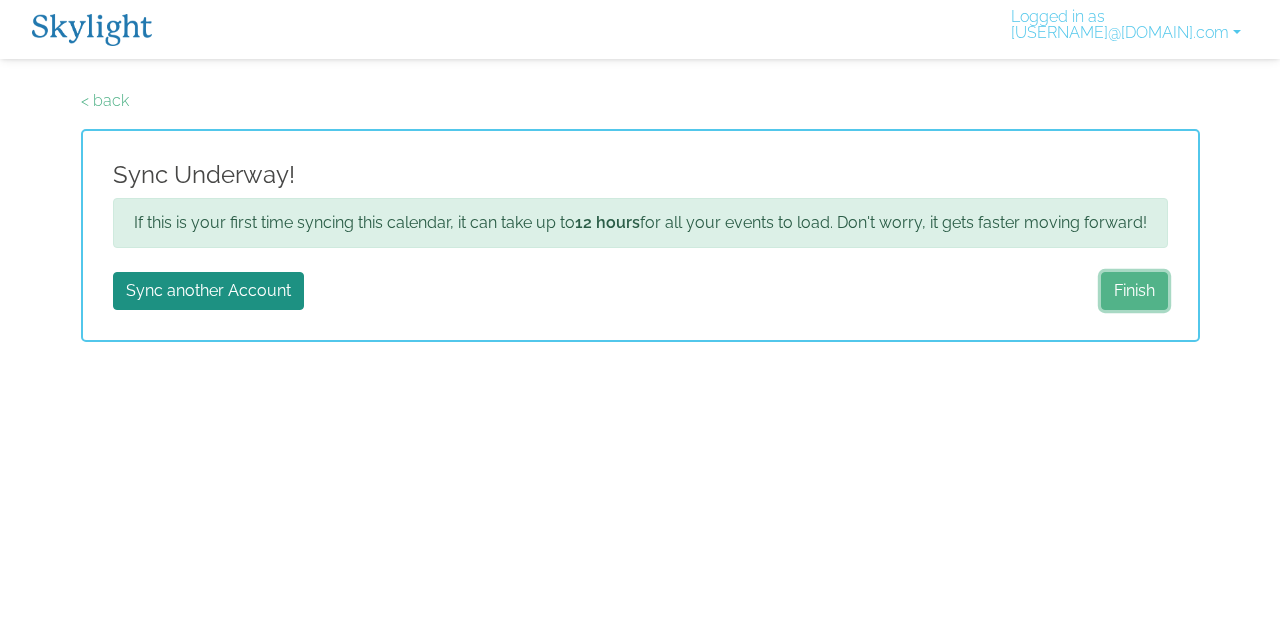 click on "Finish" at bounding box center [1134, 291] 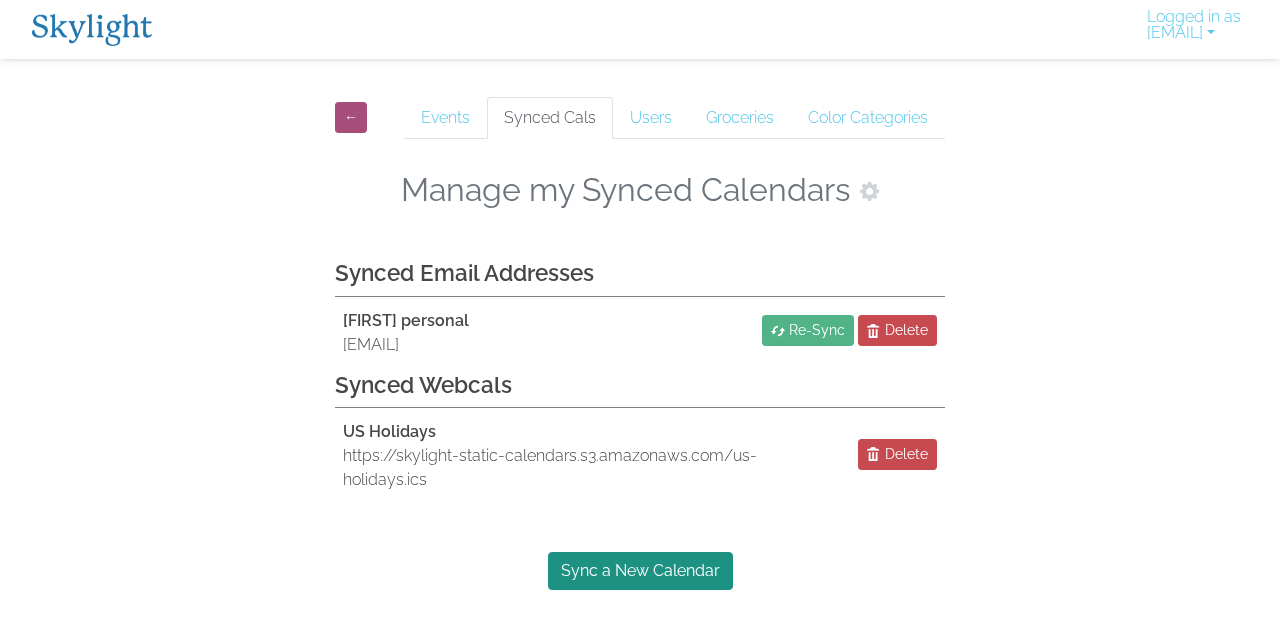 scroll, scrollTop: 0, scrollLeft: 0, axis: both 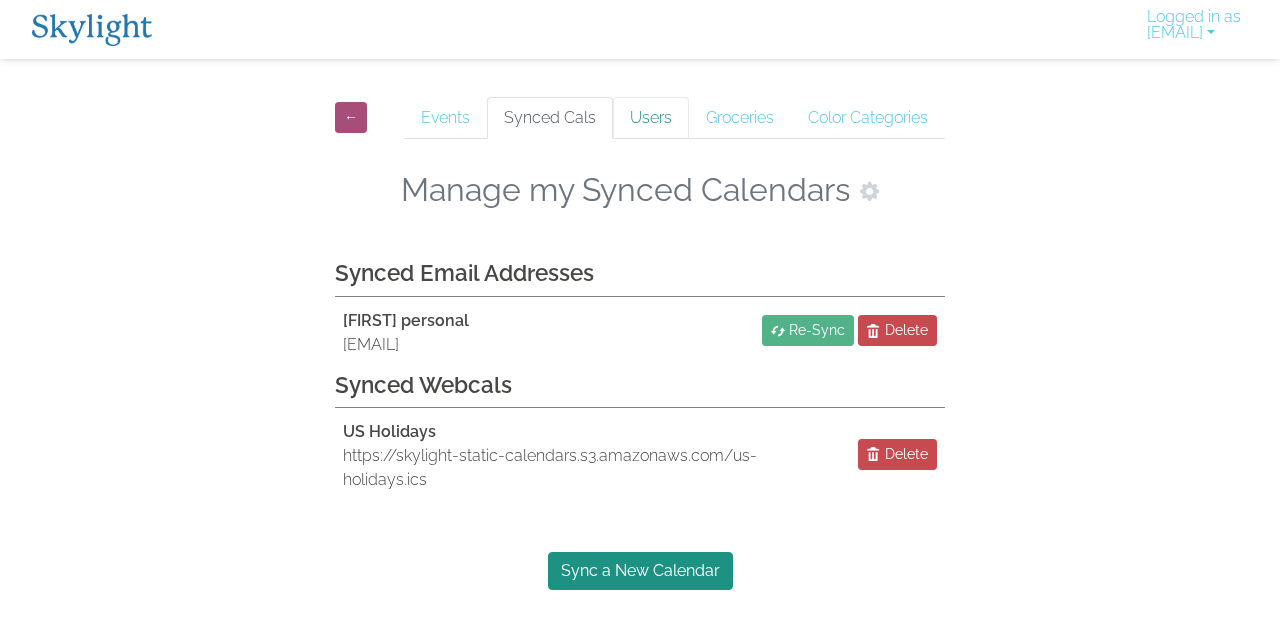 click on "Users" at bounding box center (651, 118) 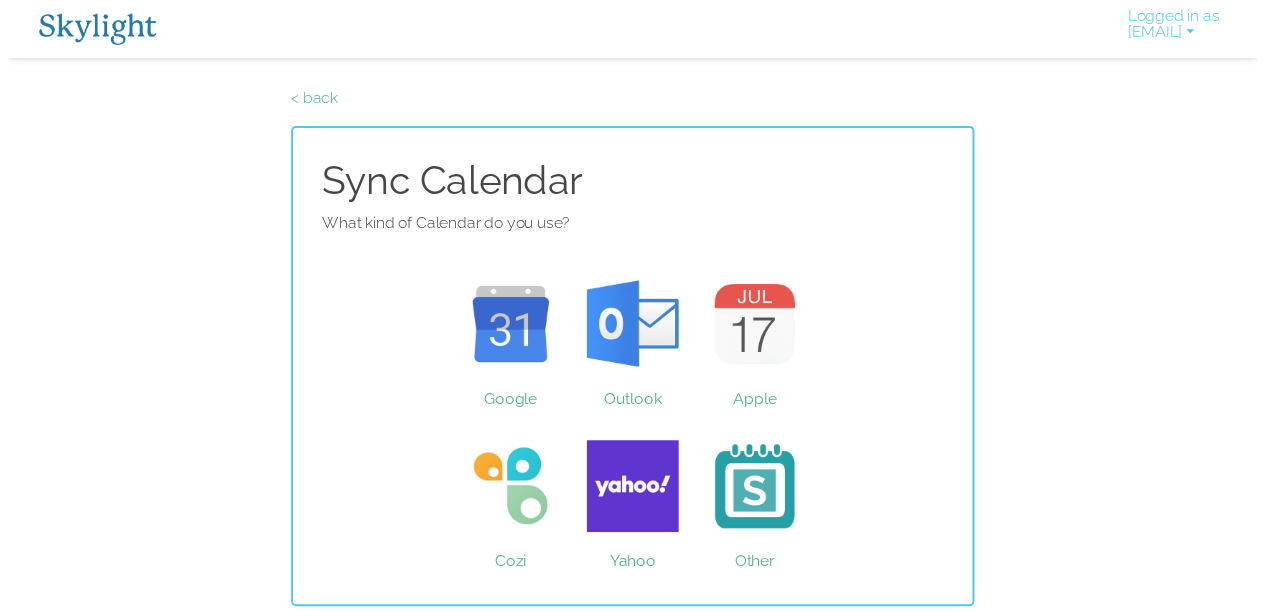 scroll, scrollTop: 0, scrollLeft: 0, axis: both 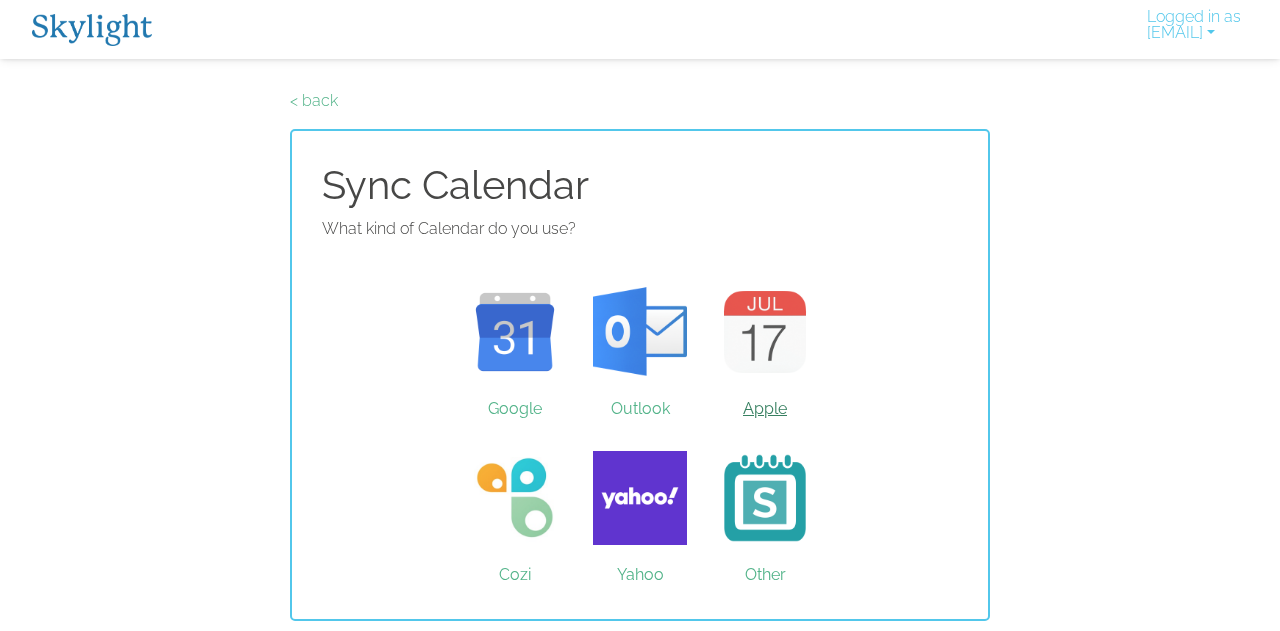 click on "Apple" at bounding box center [765, 332] 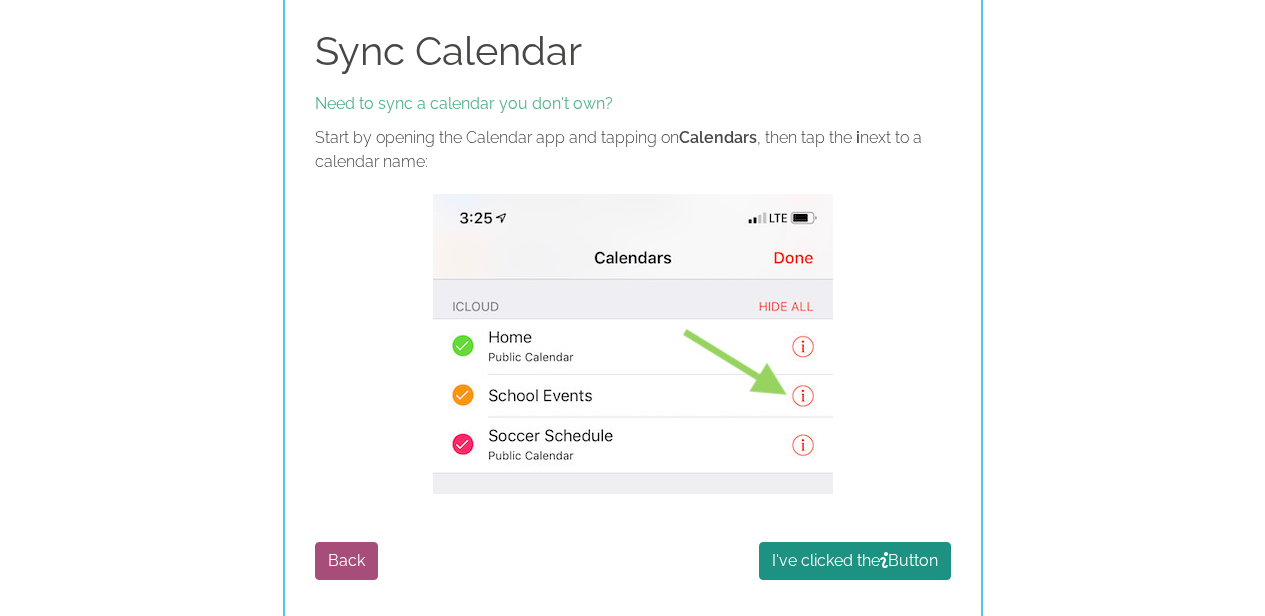 scroll, scrollTop: 138, scrollLeft: 0, axis: vertical 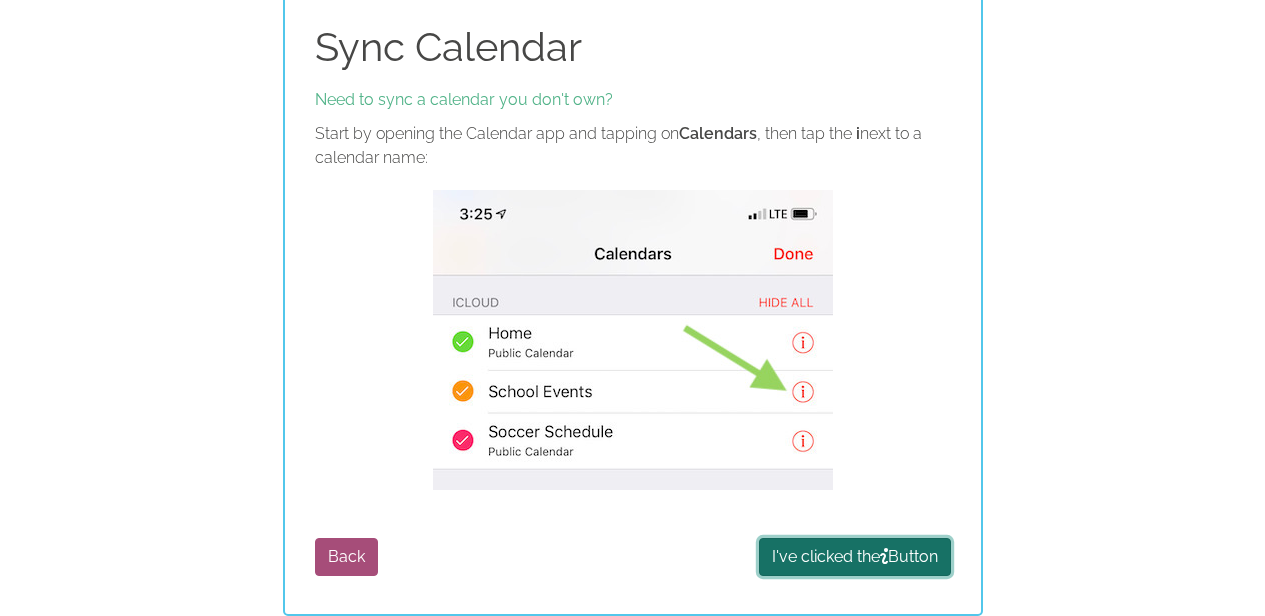 click on "I've clicked the   Button" at bounding box center (855, 557) 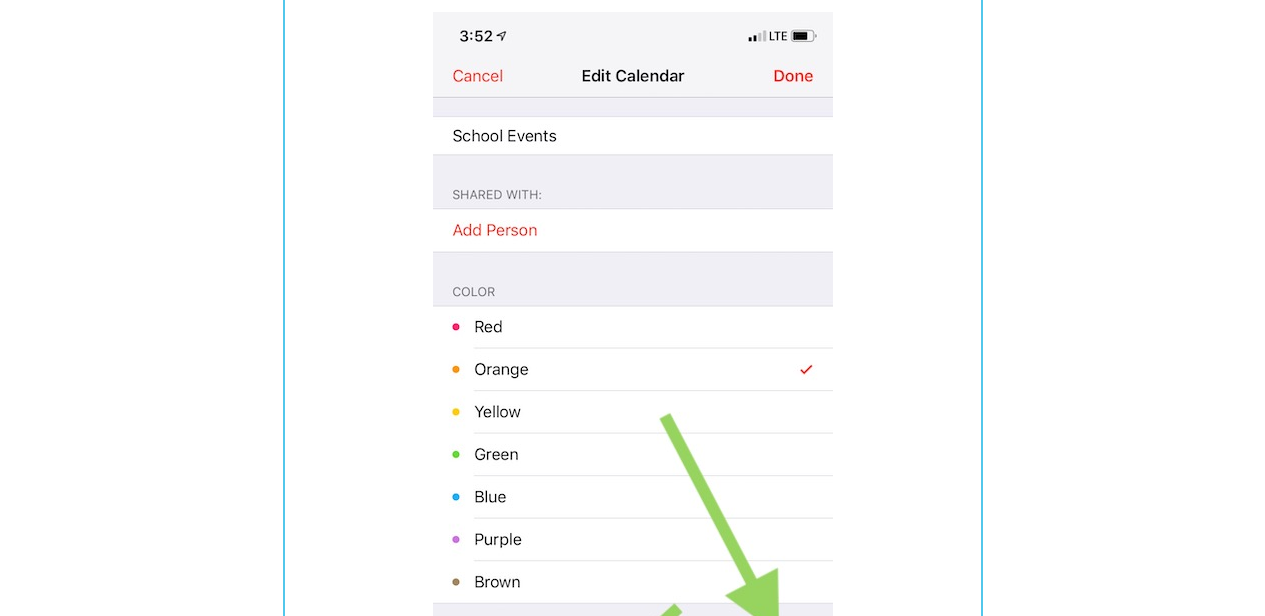 scroll, scrollTop: 285, scrollLeft: 0, axis: vertical 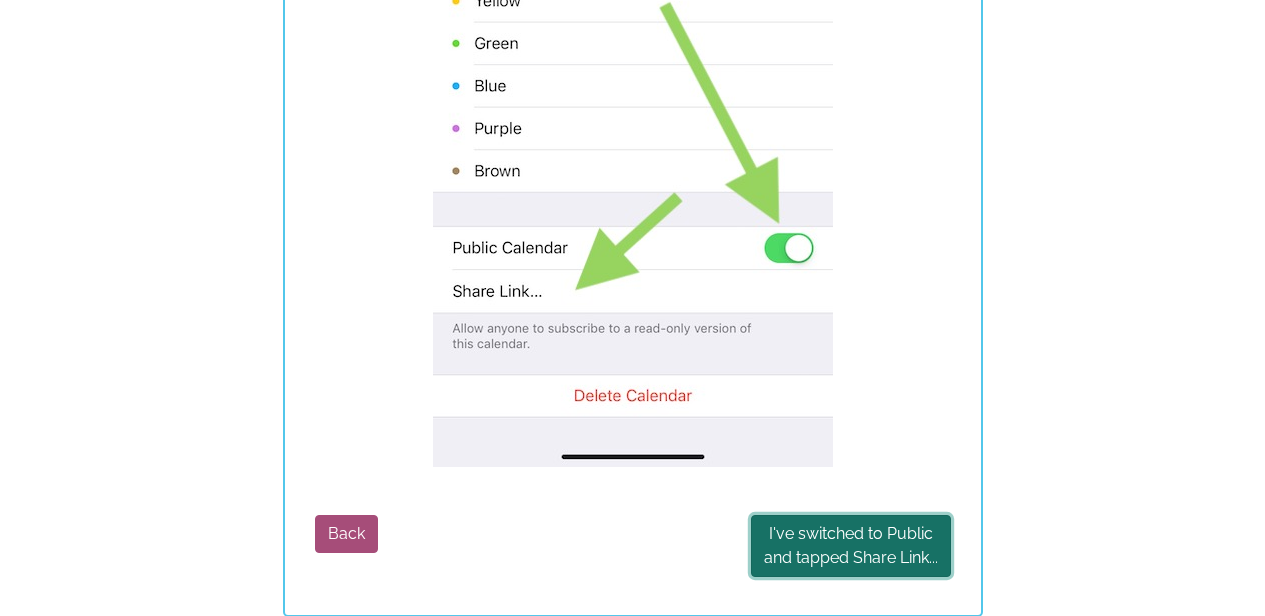 click on "I've switched to Public and tapped Share Link..." at bounding box center (851, 546) 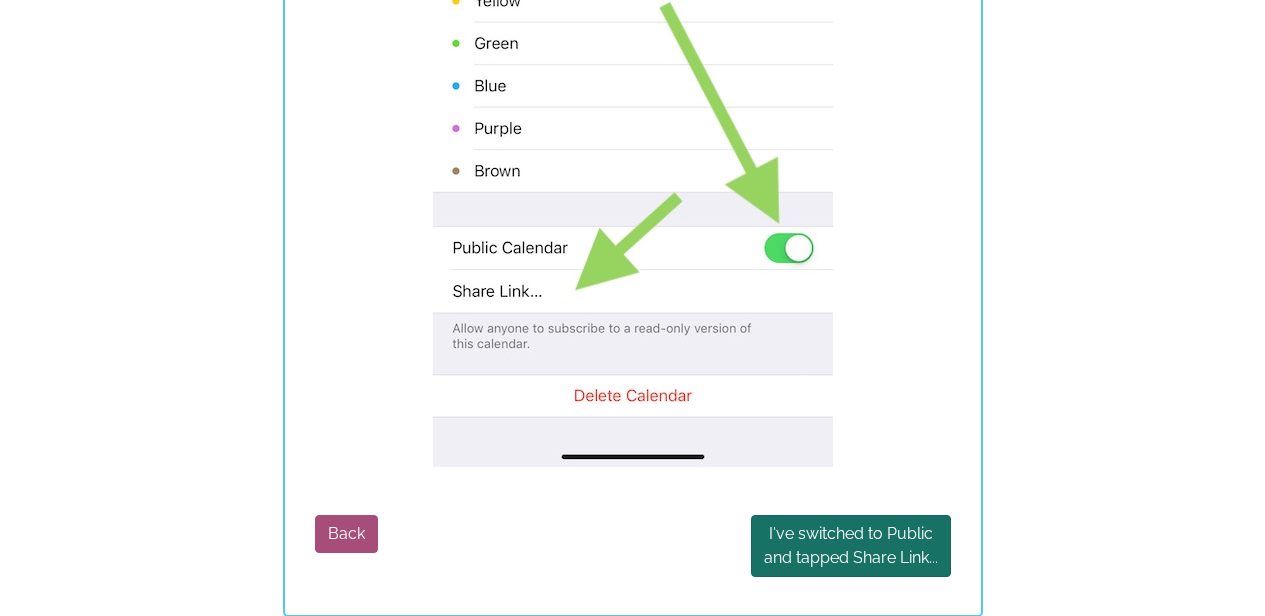 scroll, scrollTop: 0, scrollLeft: 0, axis: both 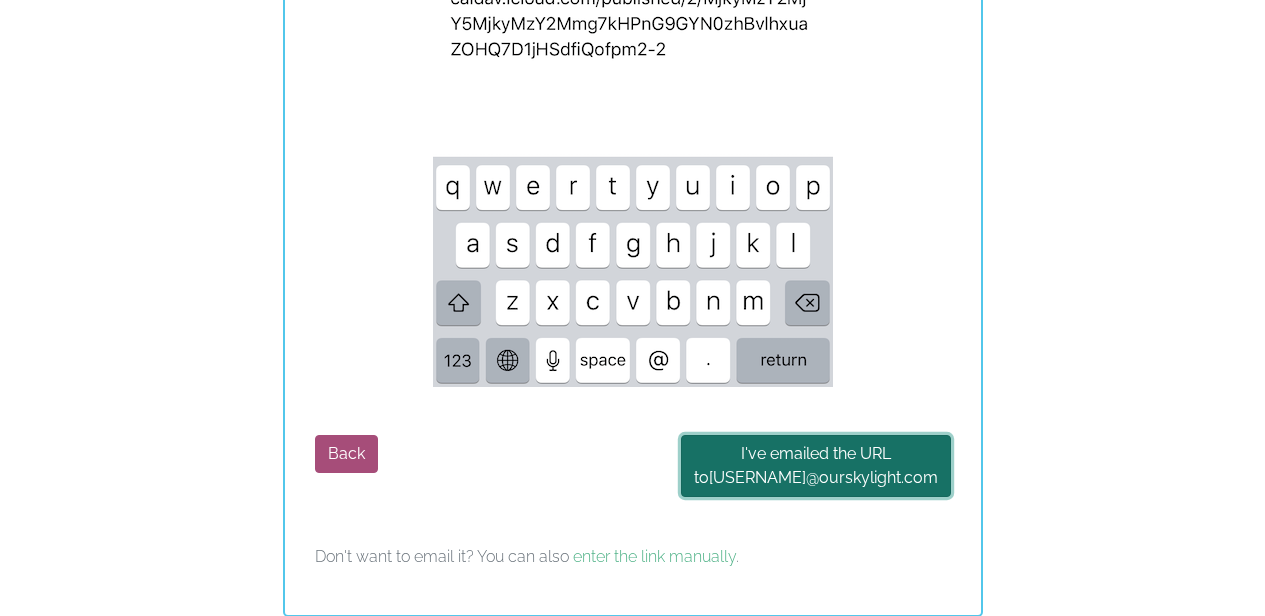 click on "I've emailed the URL to  laurenrobson @ourskylight.com" at bounding box center [816, 466] 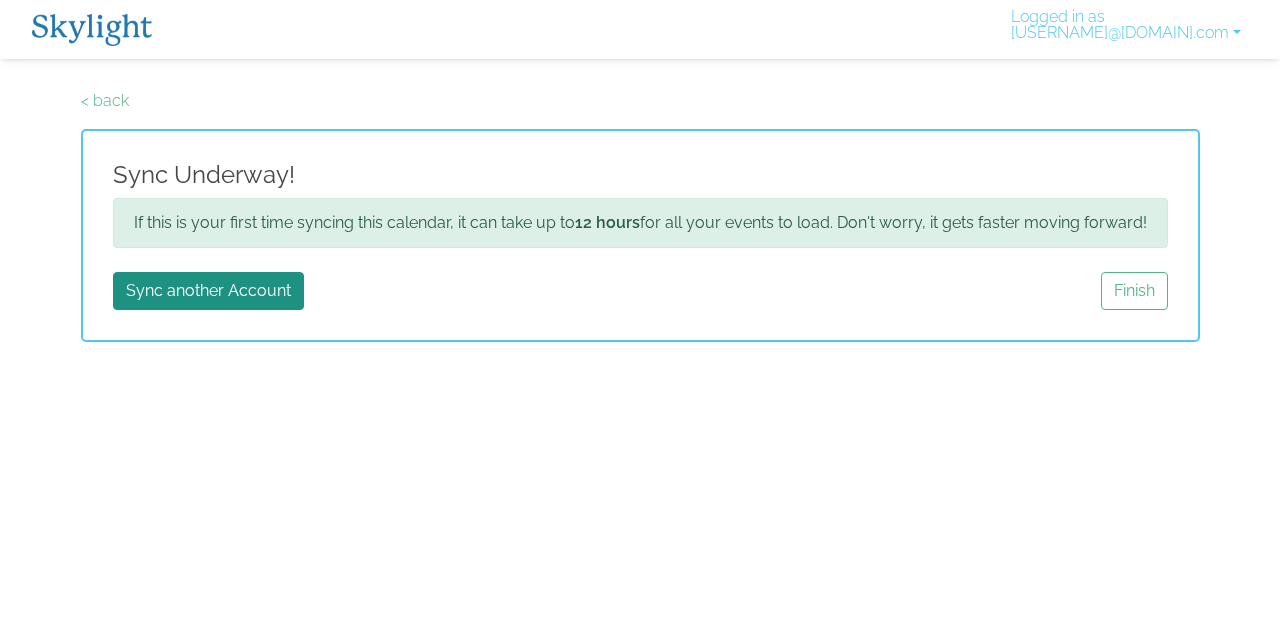 scroll, scrollTop: 0, scrollLeft: 0, axis: both 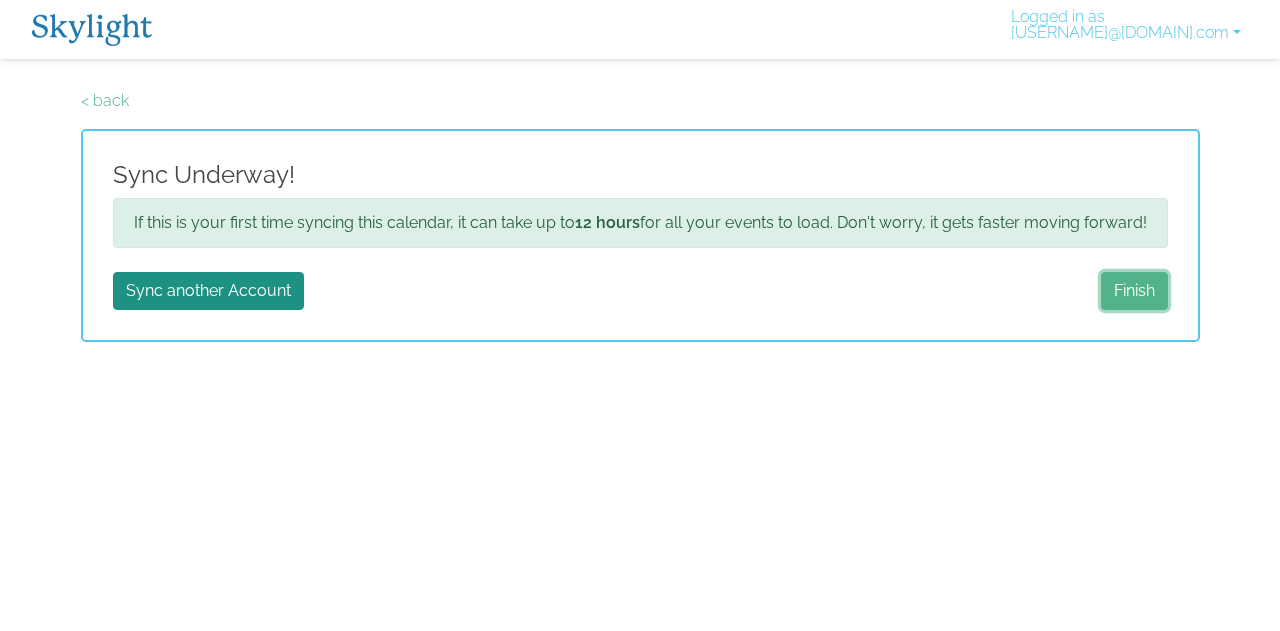 click on "Finish" at bounding box center [1134, 291] 